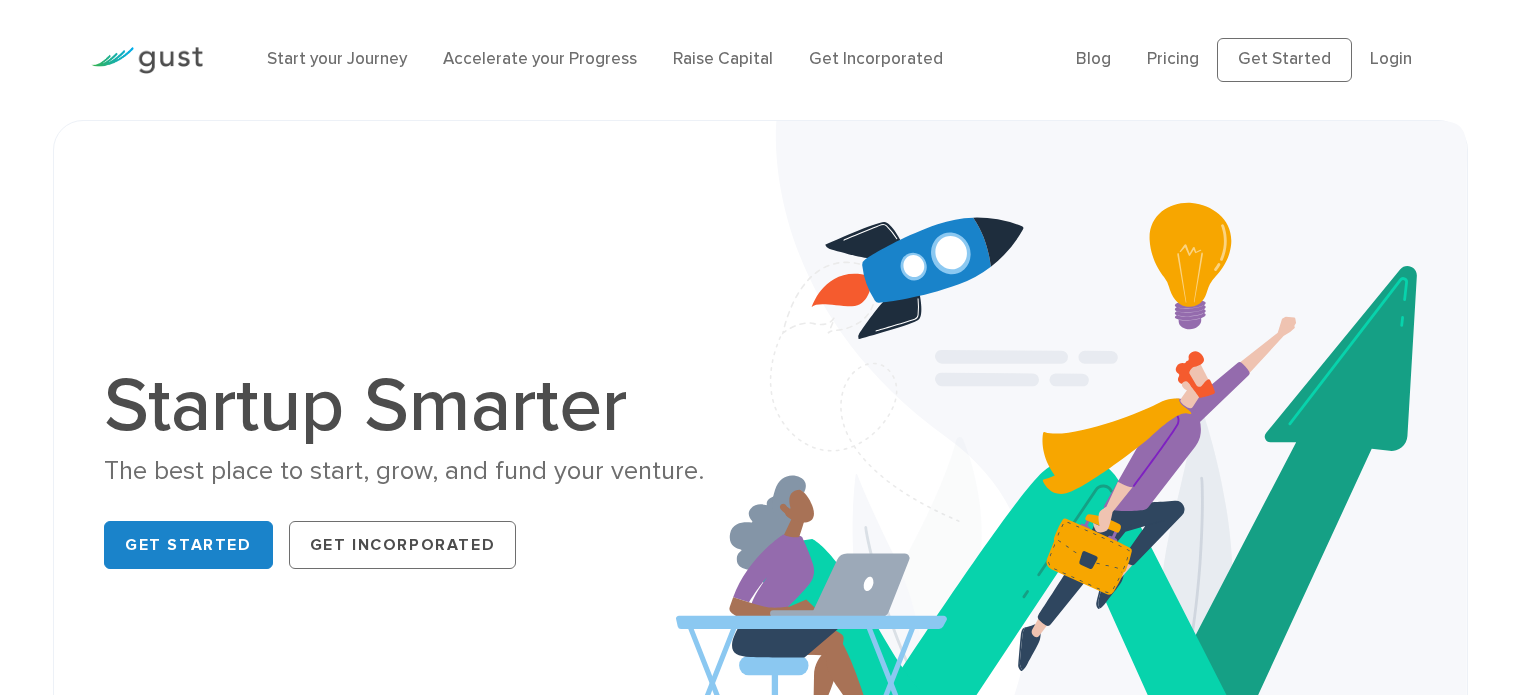 scroll, scrollTop: 0, scrollLeft: 0, axis: both 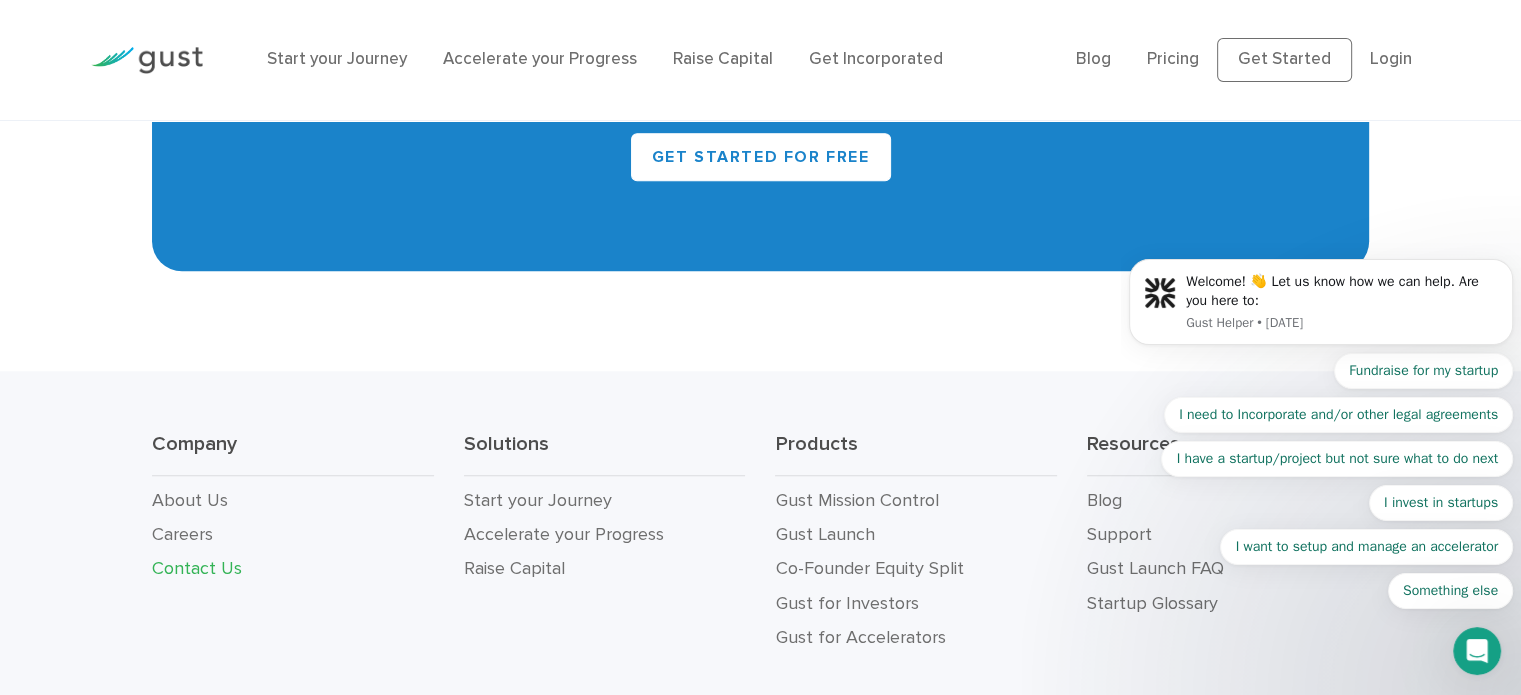 click on "Contact Us" at bounding box center [197, 568] 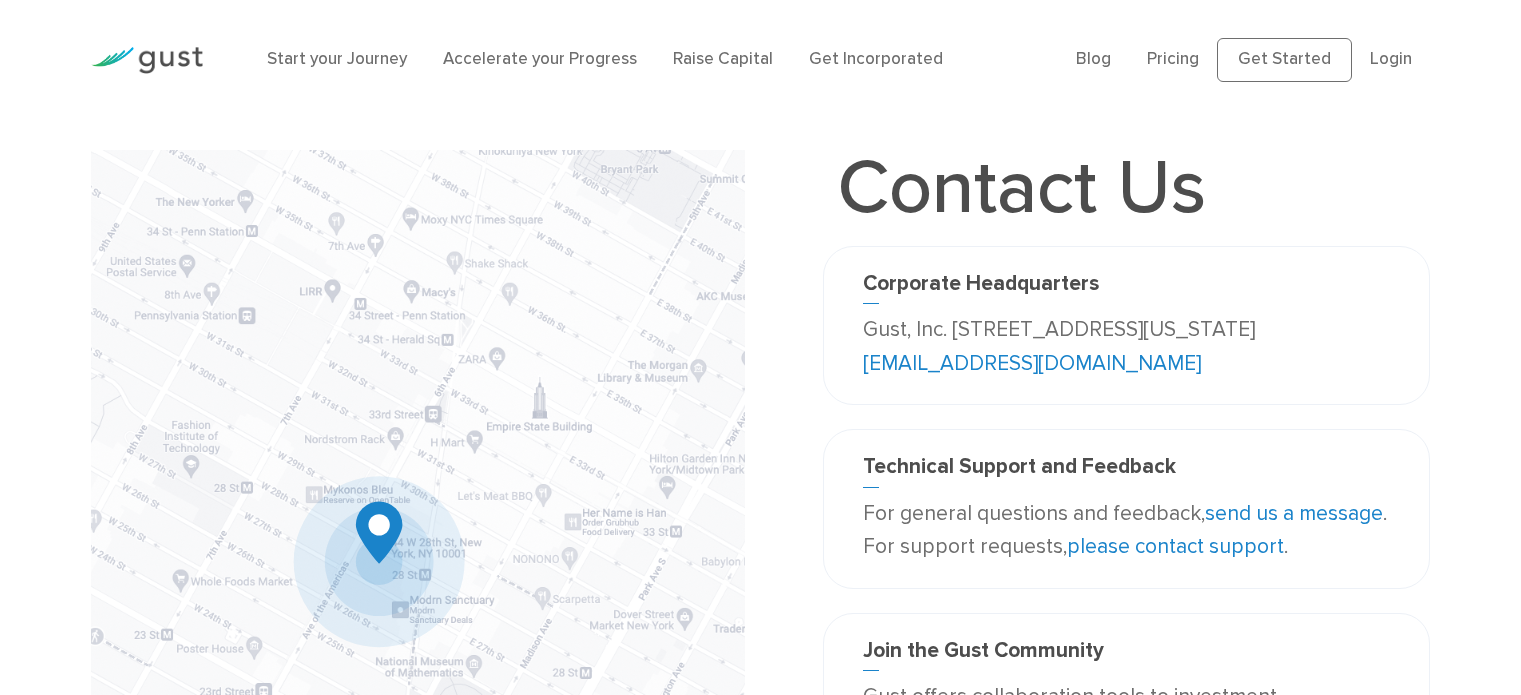 scroll, scrollTop: 0, scrollLeft: 0, axis: both 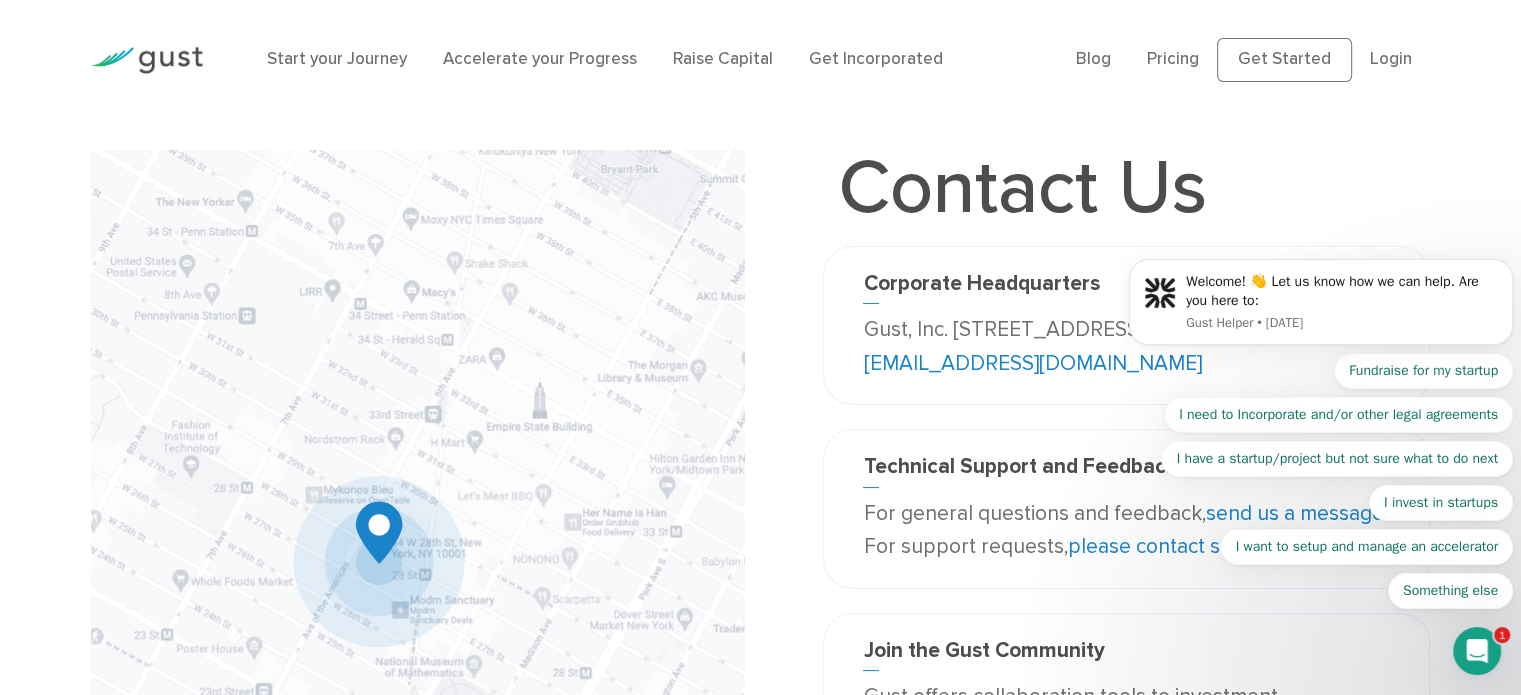 click on "Welcome! 👋 Let us know how we can help. Are you here to: Gust Helper • [DATE] Fundraise for my startup I need to Incorporate and/or other legal agreements I have a startup/project but not sure what to do next I invest in startups I want to setup and manage an accelerator Something else" at bounding box center [1321, 309] 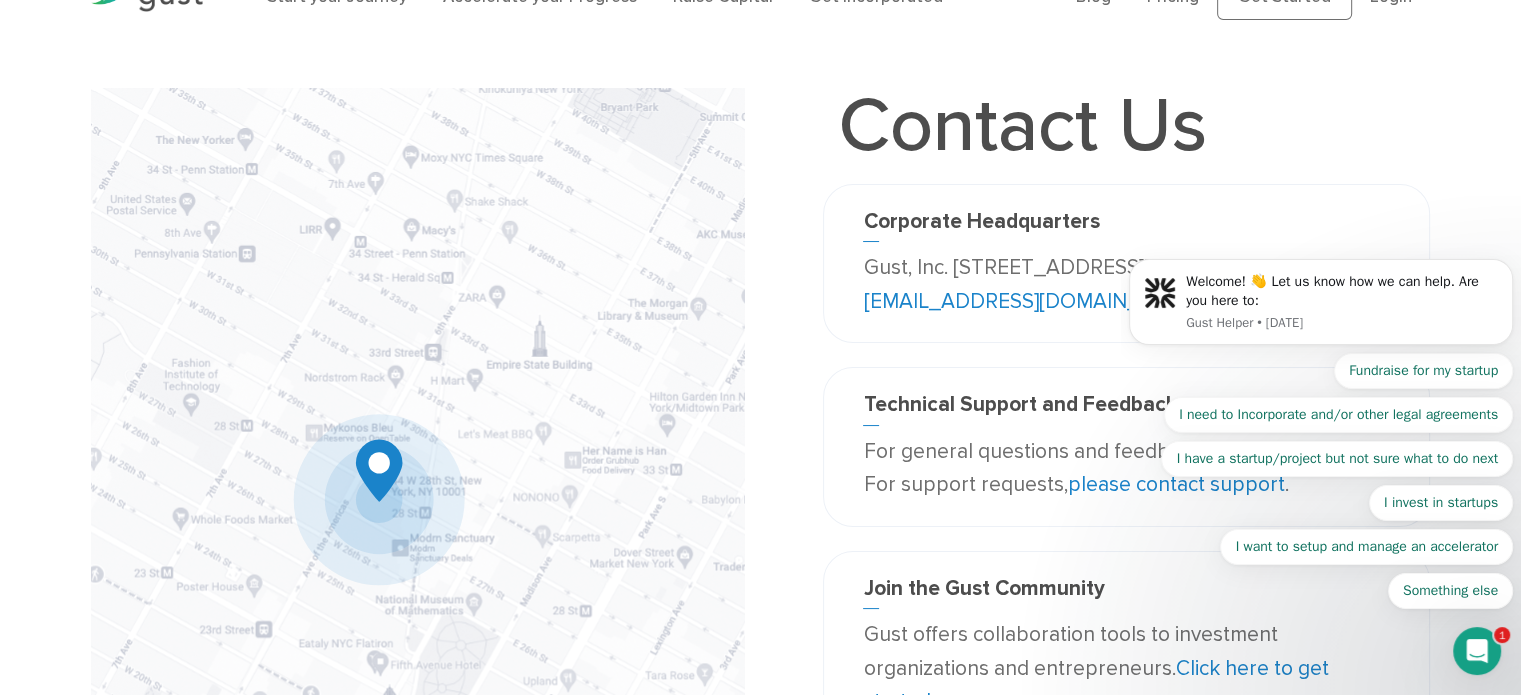 scroll, scrollTop: 0, scrollLeft: 0, axis: both 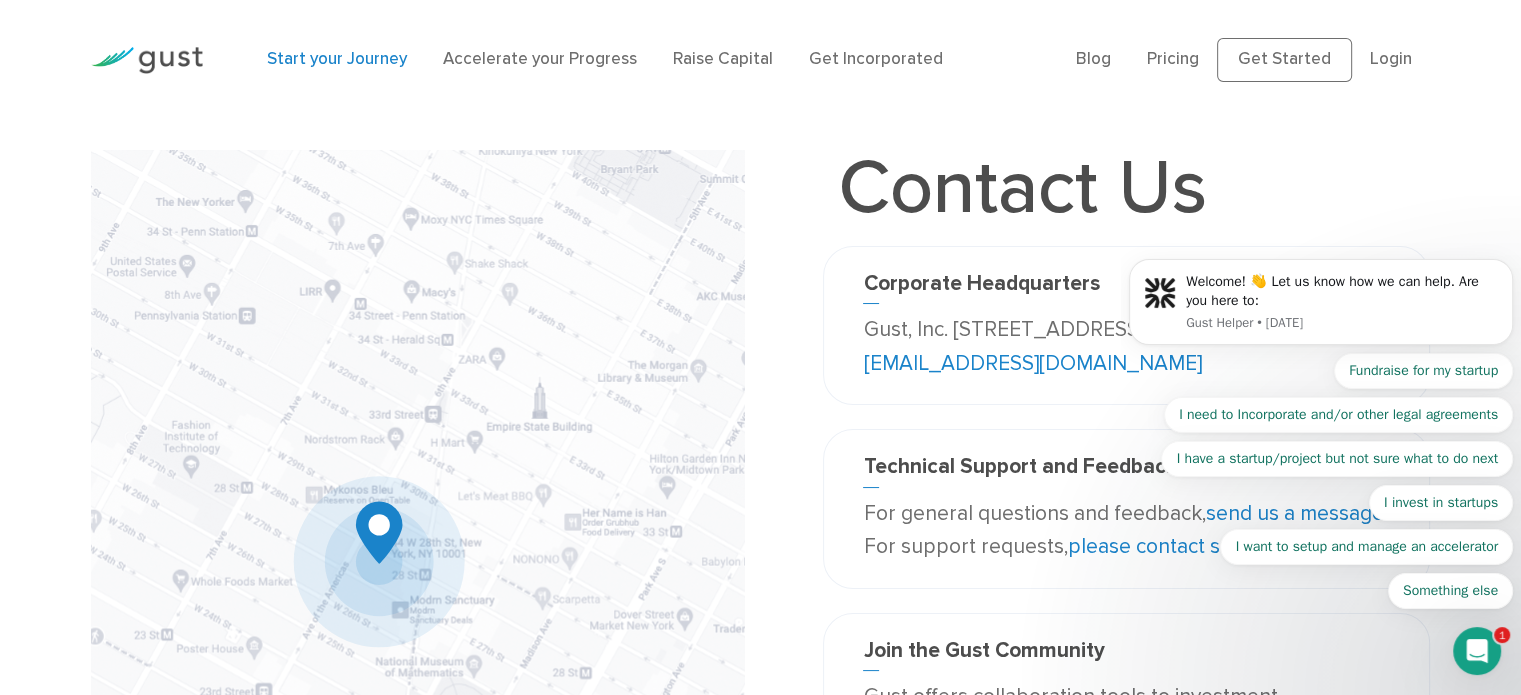 click on "Start your Journey" at bounding box center [337, 59] 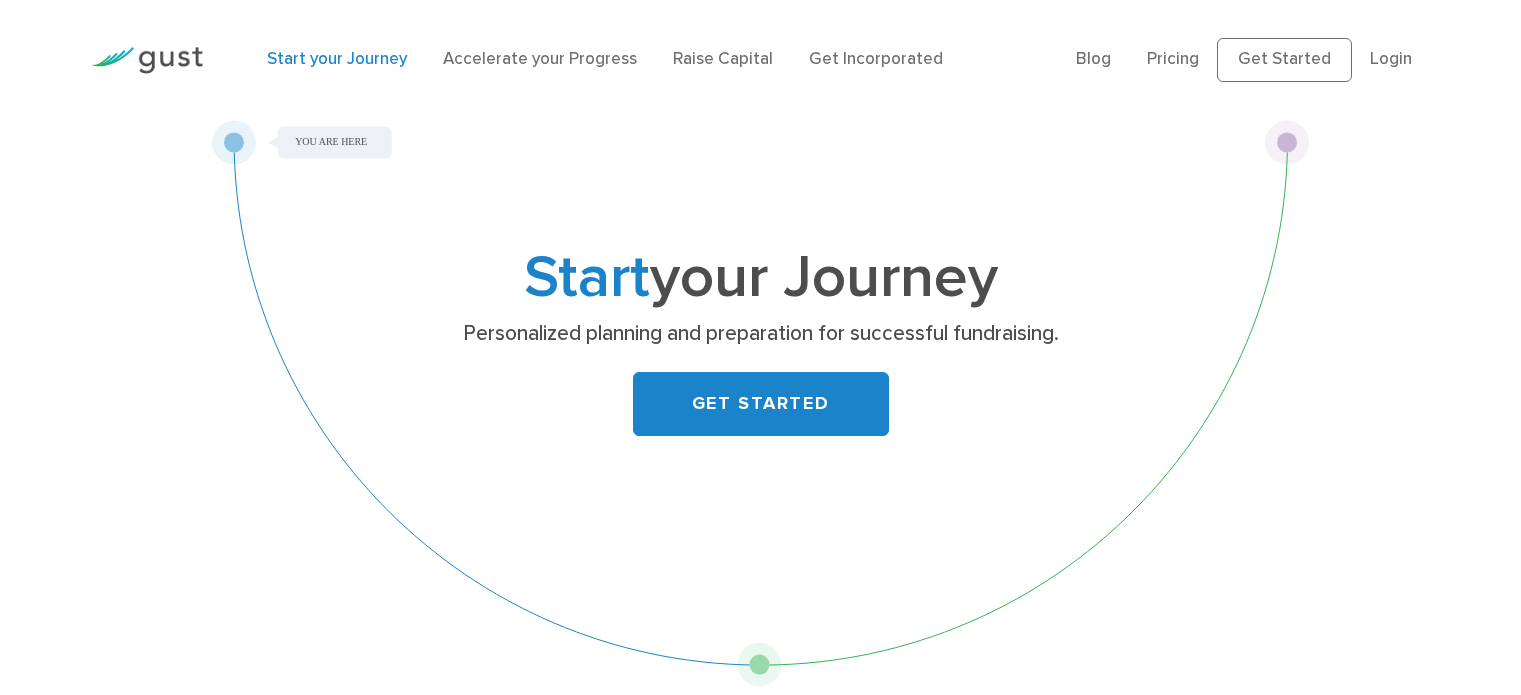 scroll, scrollTop: 0, scrollLeft: 0, axis: both 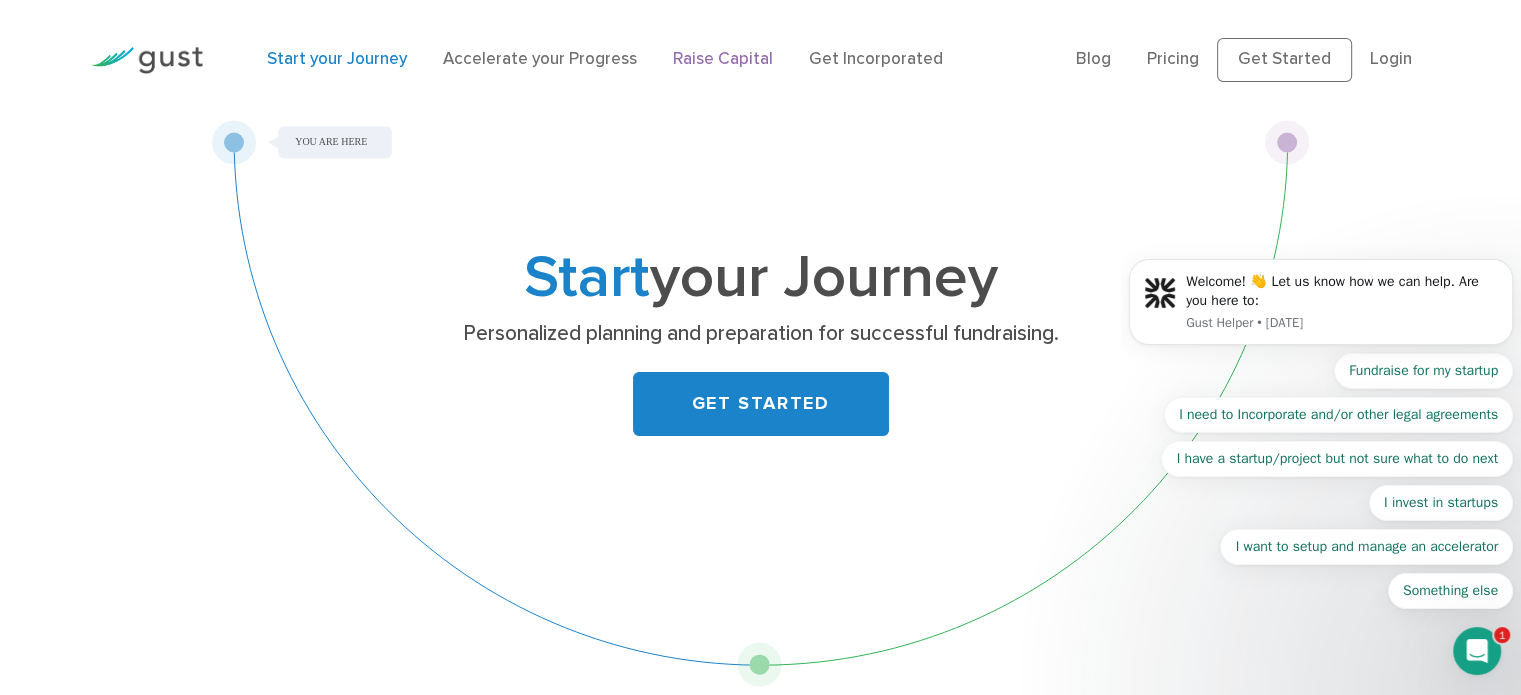 click on "Raise Capital" at bounding box center (723, 59) 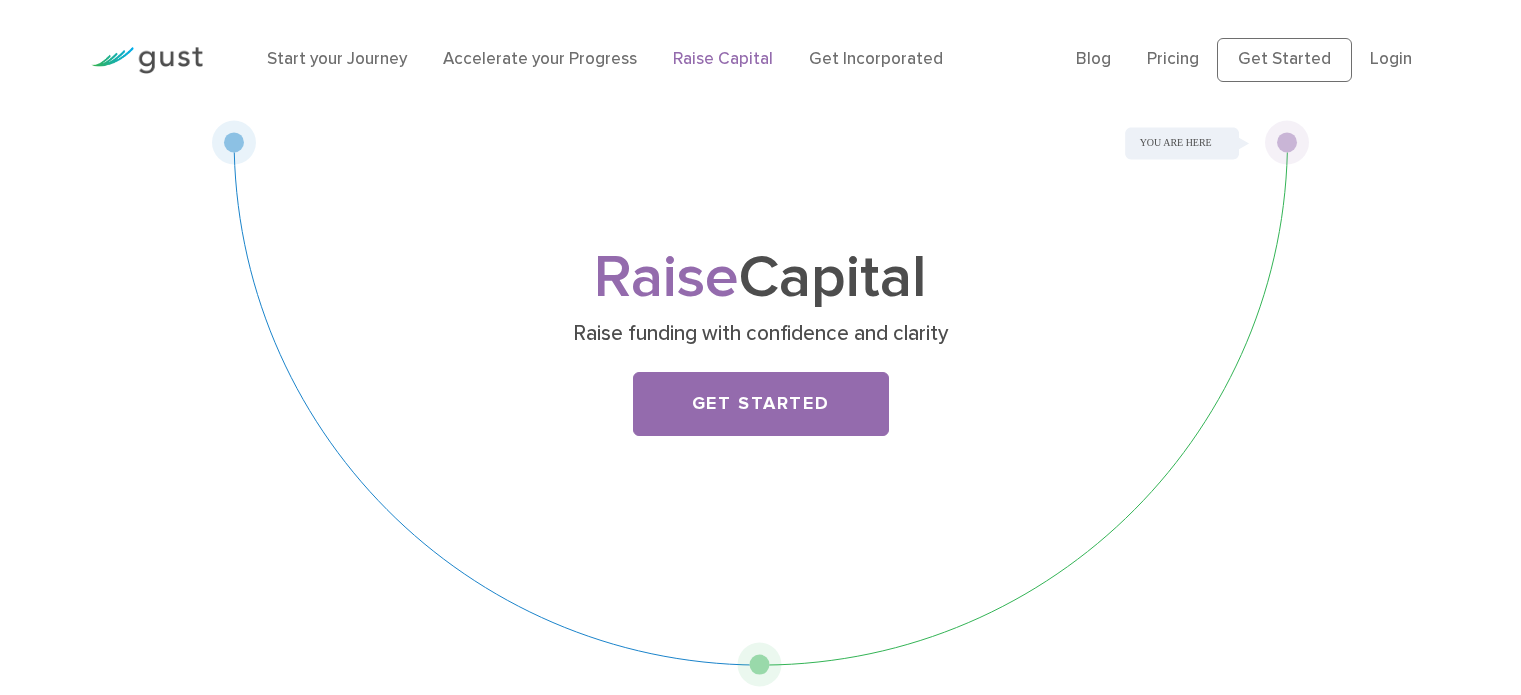 scroll, scrollTop: 0, scrollLeft: 0, axis: both 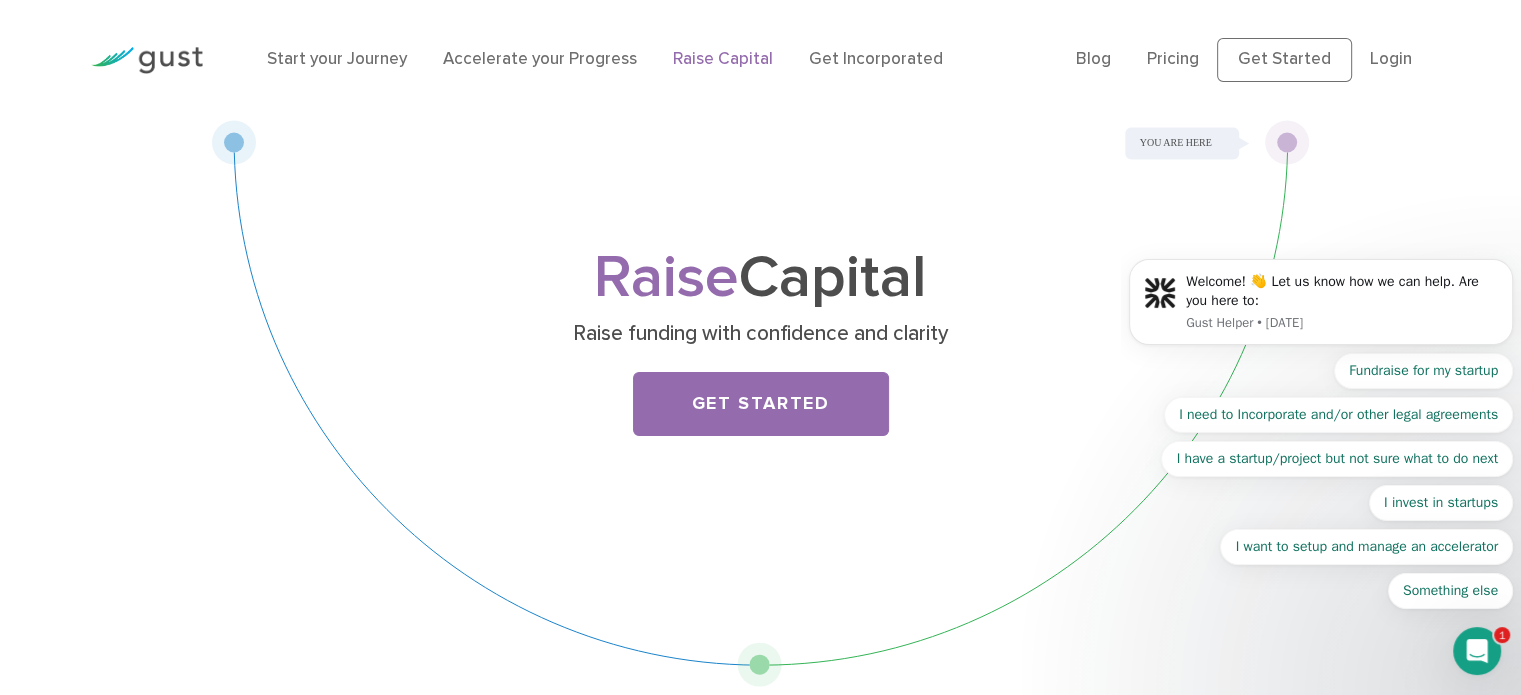 click on "Welcome! 👋 Let us know how we can help. Are you here to: Gust Helper • [DATE] Fundraise for my startup I need to Incorporate and/or other legal agreements I have a startup/project but not sure what to do next I invest in startups I want to setup and manage an accelerator Something else" at bounding box center [1321, 309] 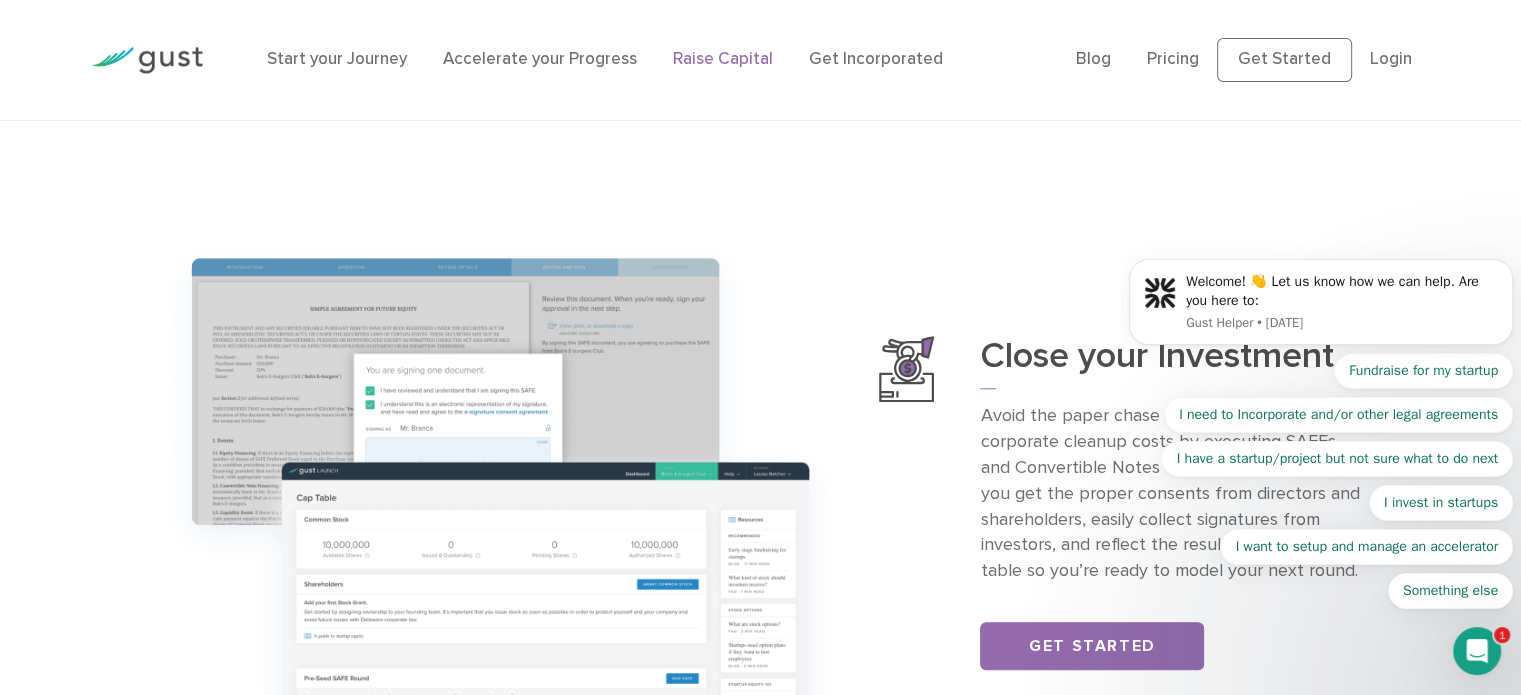 scroll, scrollTop: 1875, scrollLeft: 0, axis: vertical 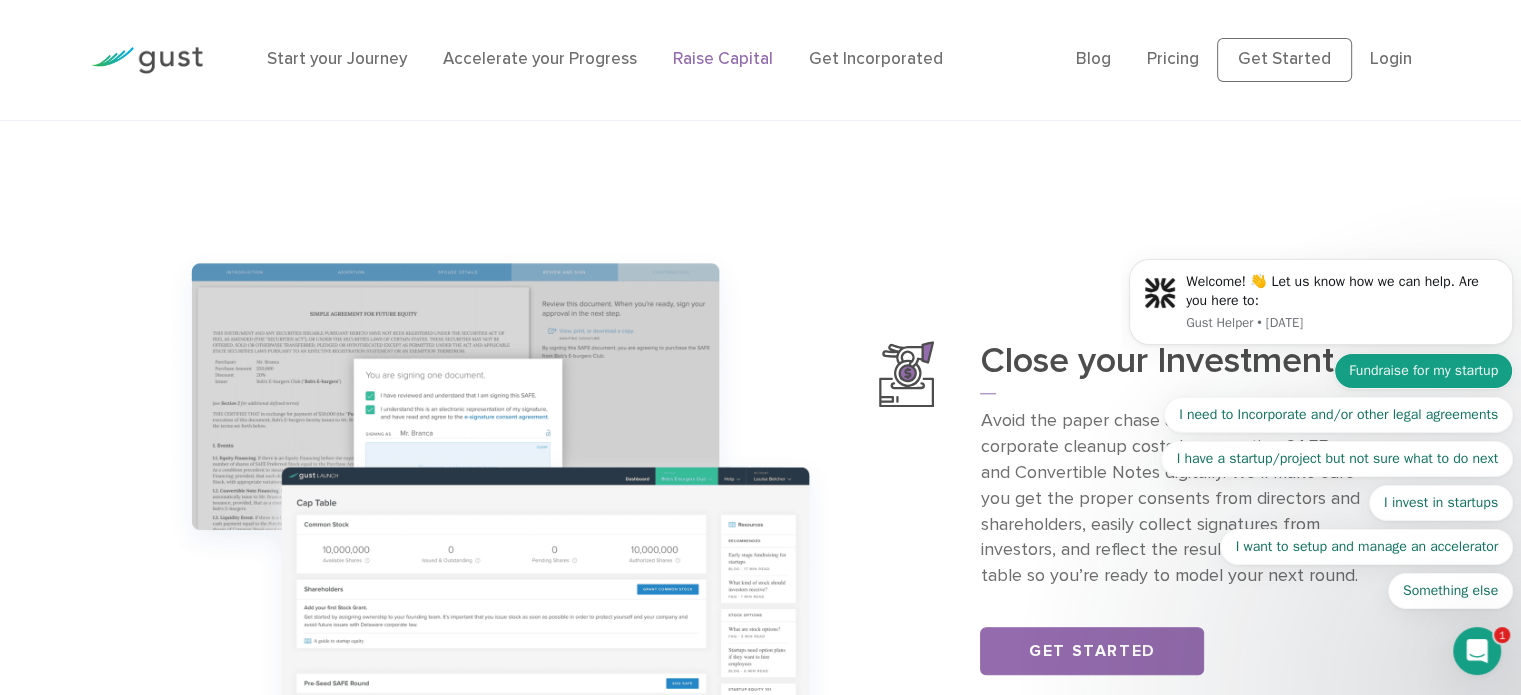 click on "Fundraise for my startup" at bounding box center (1423, 371) 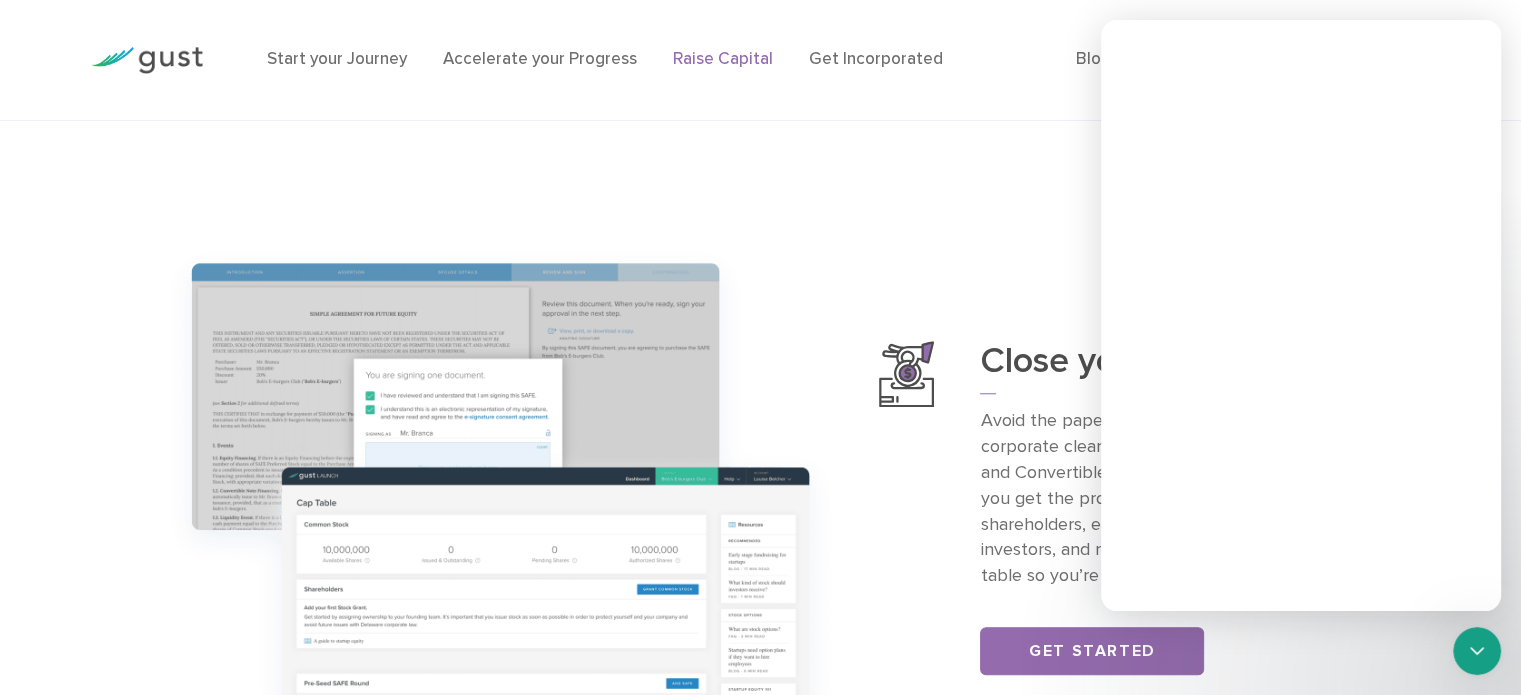 scroll, scrollTop: 0, scrollLeft: 0, axis: both 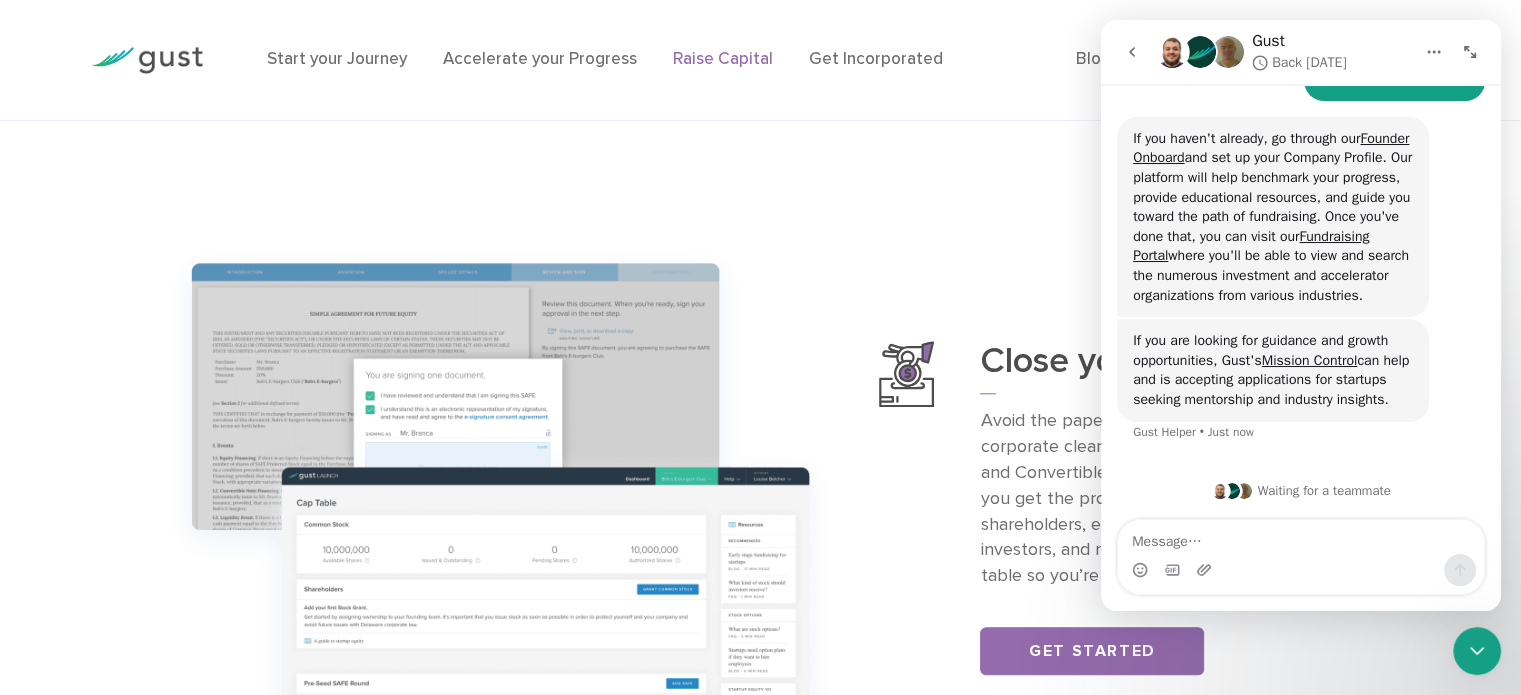 click on "Raise  Capital
Raise funding with confidence and clarity
Get Started
Plan your Raise
." at bounding box center [760, 141] 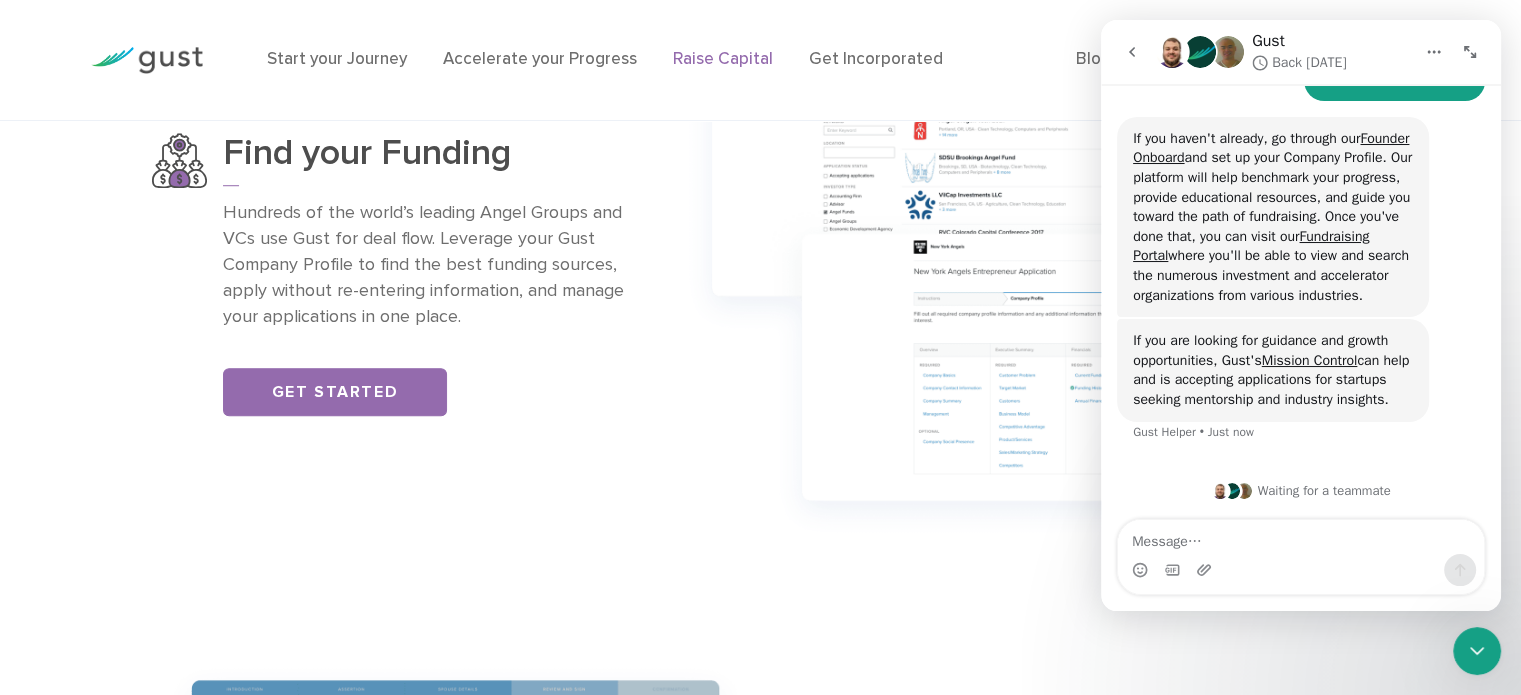 scroll, scrollTop: 1424, scrollLeft: 0, axis: vertical 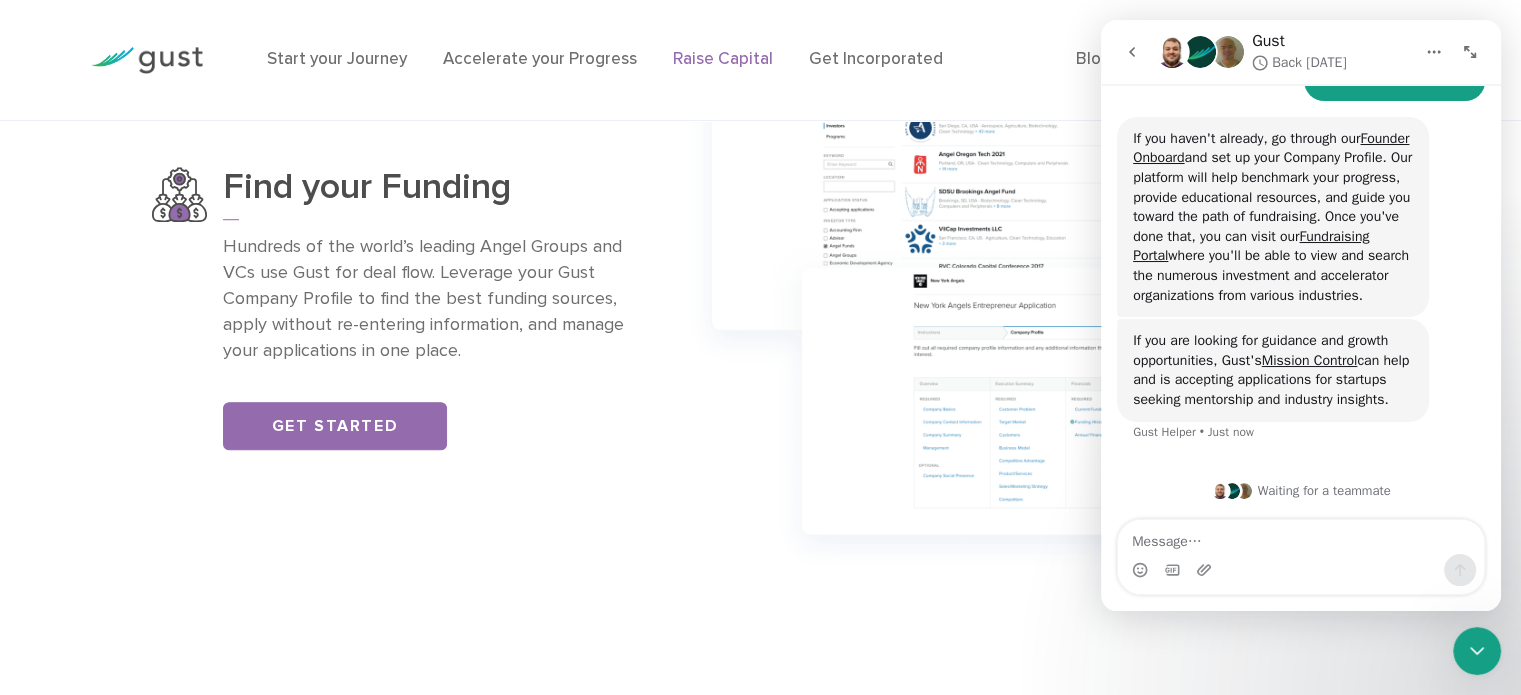 click 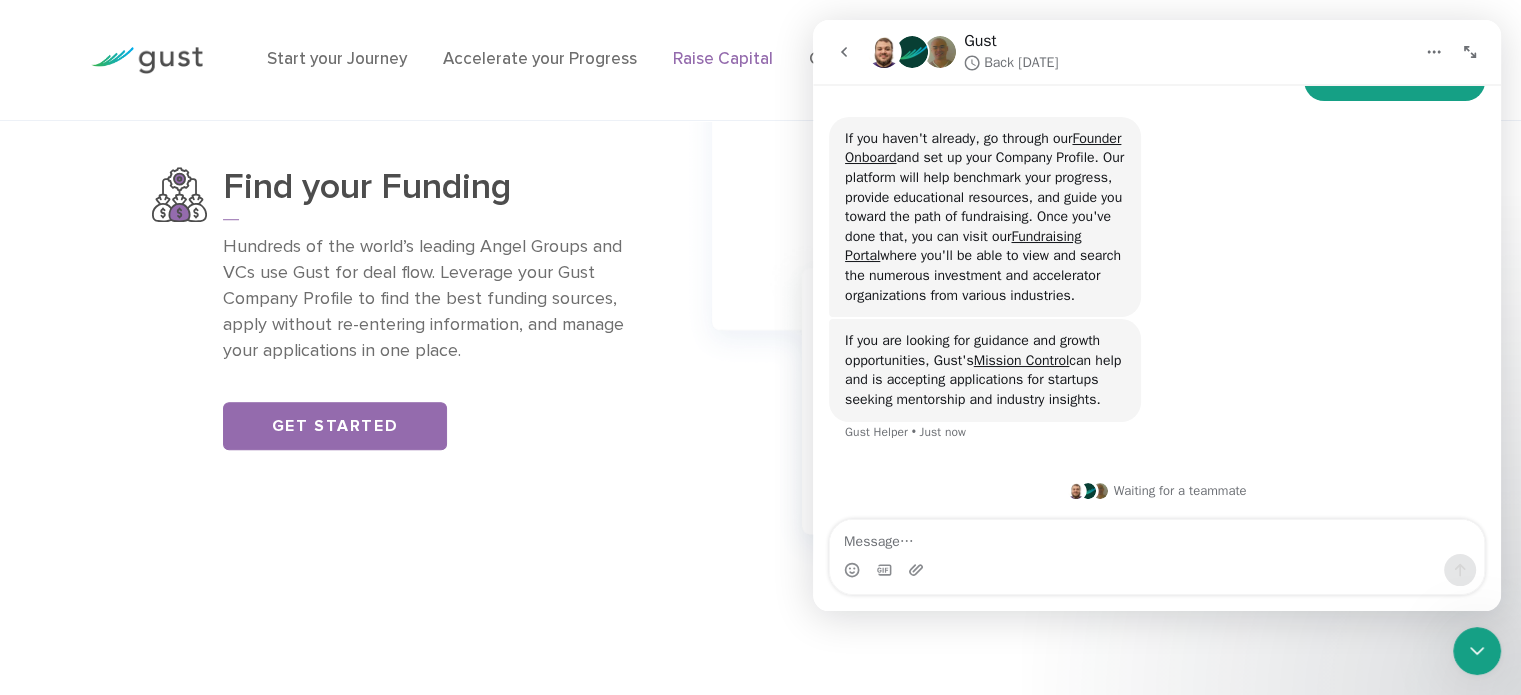 scroll, scrollTop: 96, scrollLeft: 0, axis: vertical 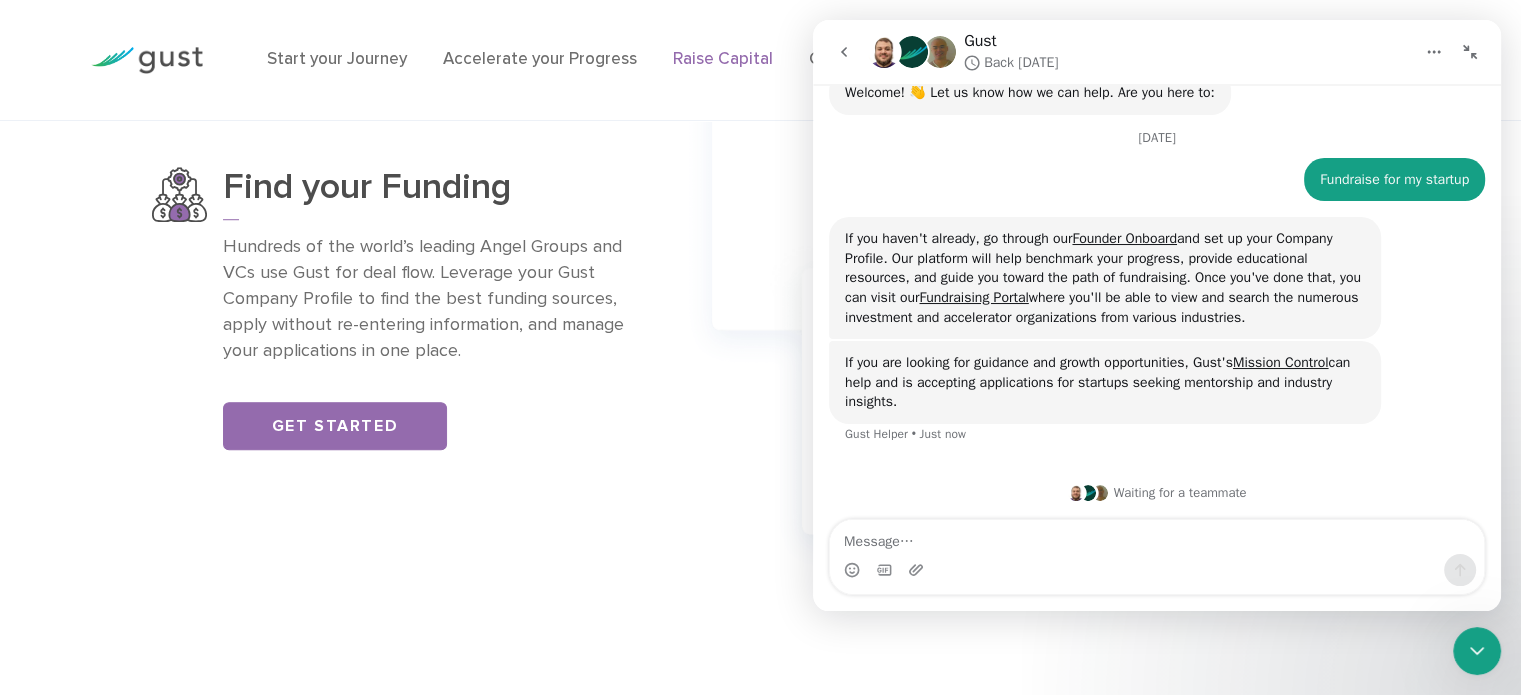 click 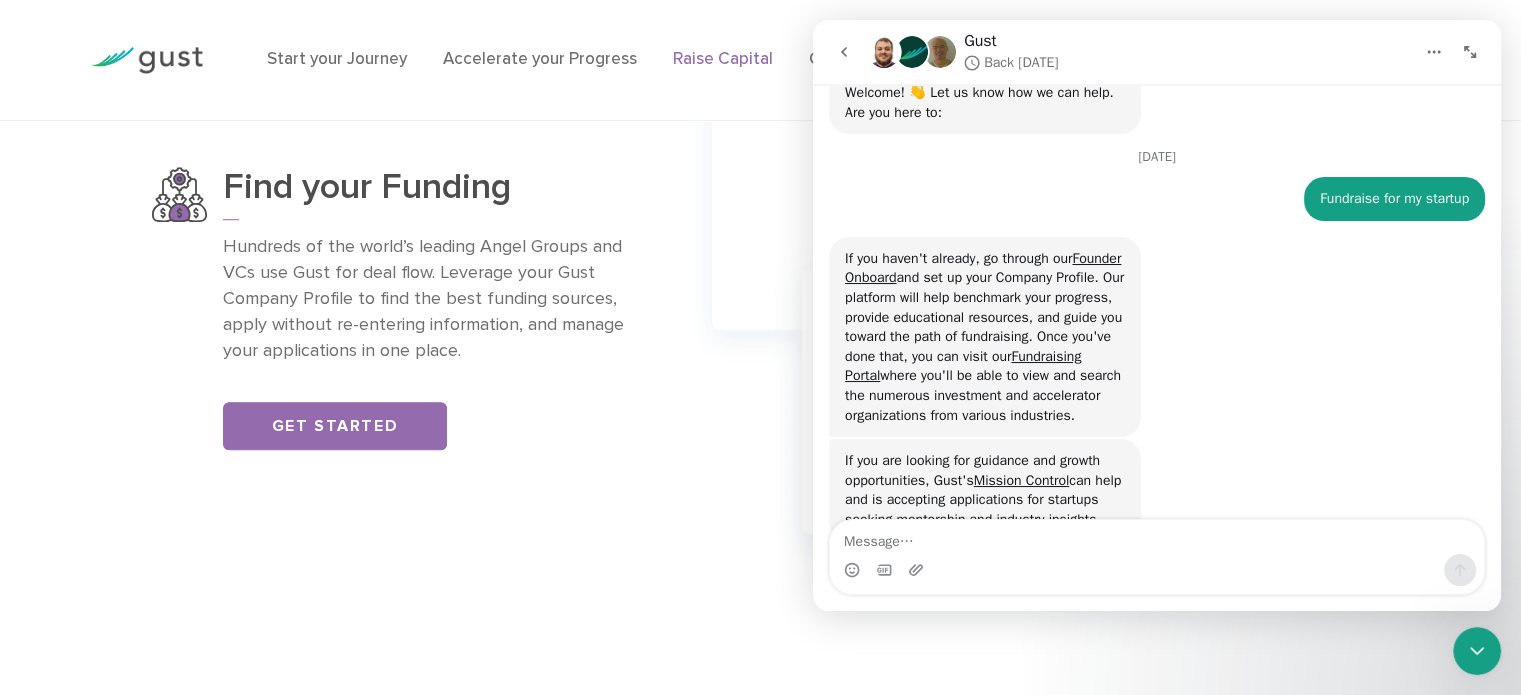 scroll, scrollTop: 274, scrollLeft: 0, axis: vertical 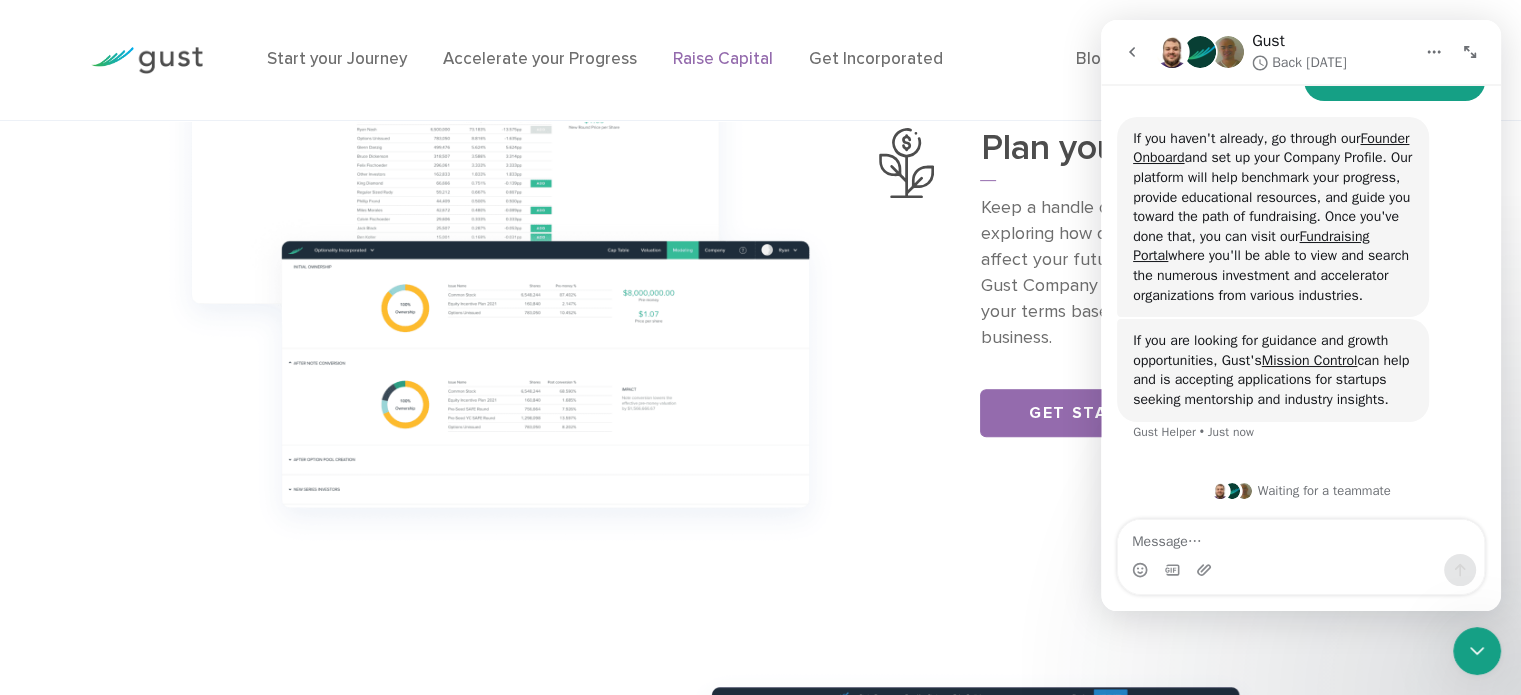click at bounding box center (147, 60) 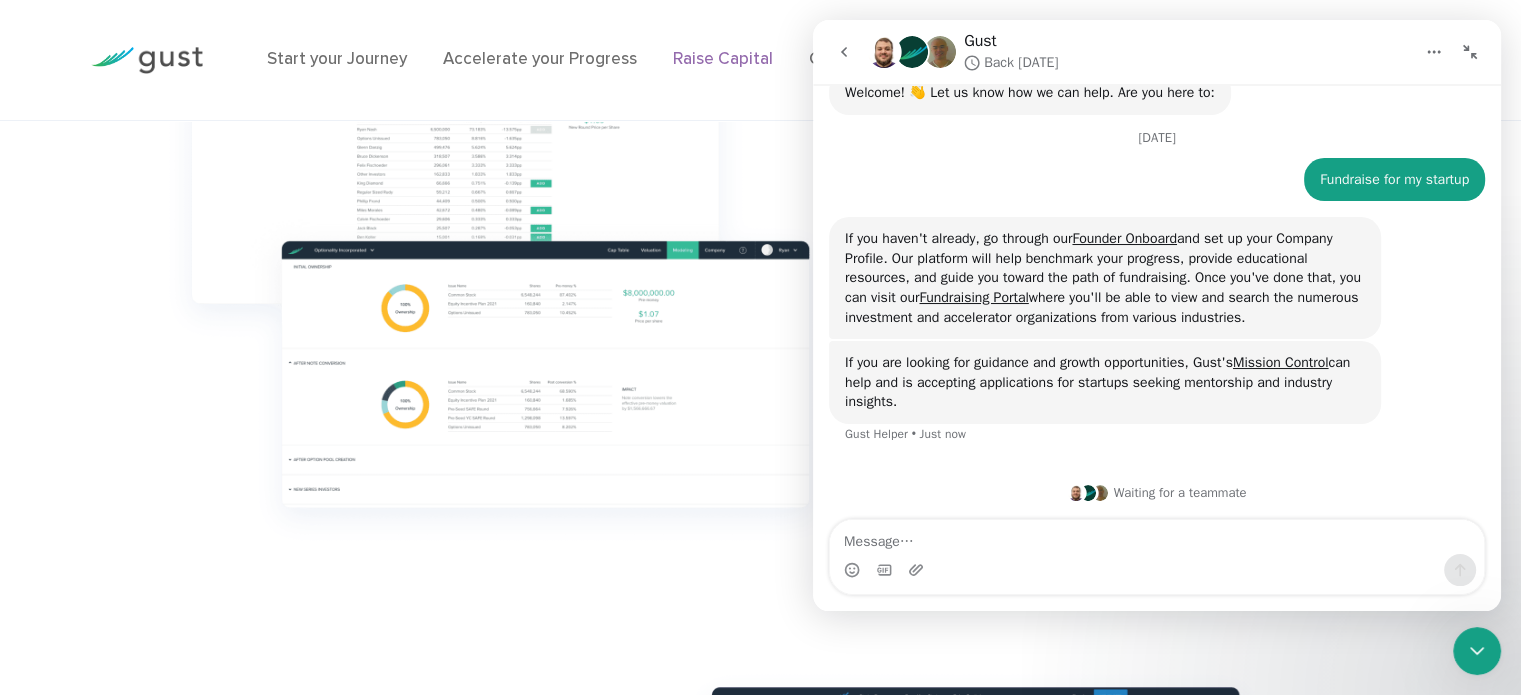 click 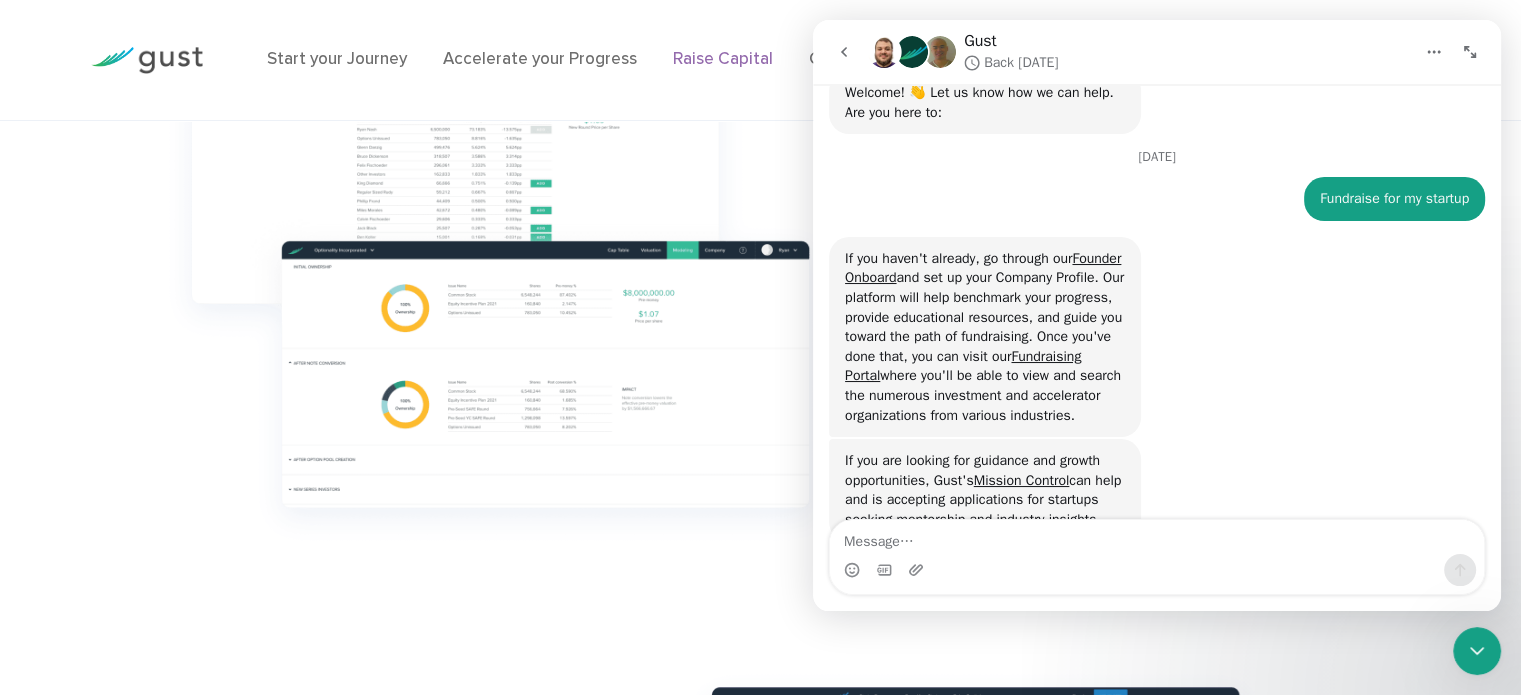 scroll, scrollTop: 274, scrollLeft: 0, axis: vertical 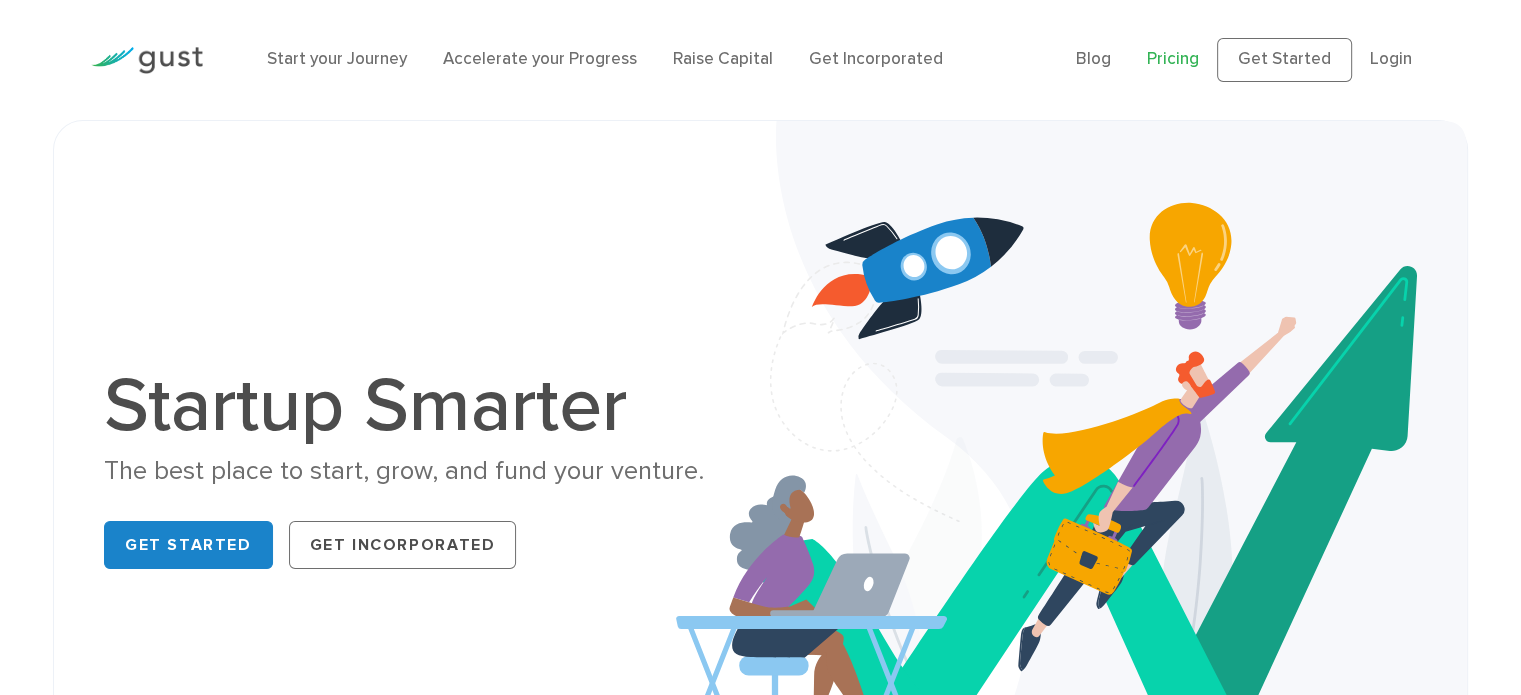click on "Pricing" at bounding box center (1173, 59) 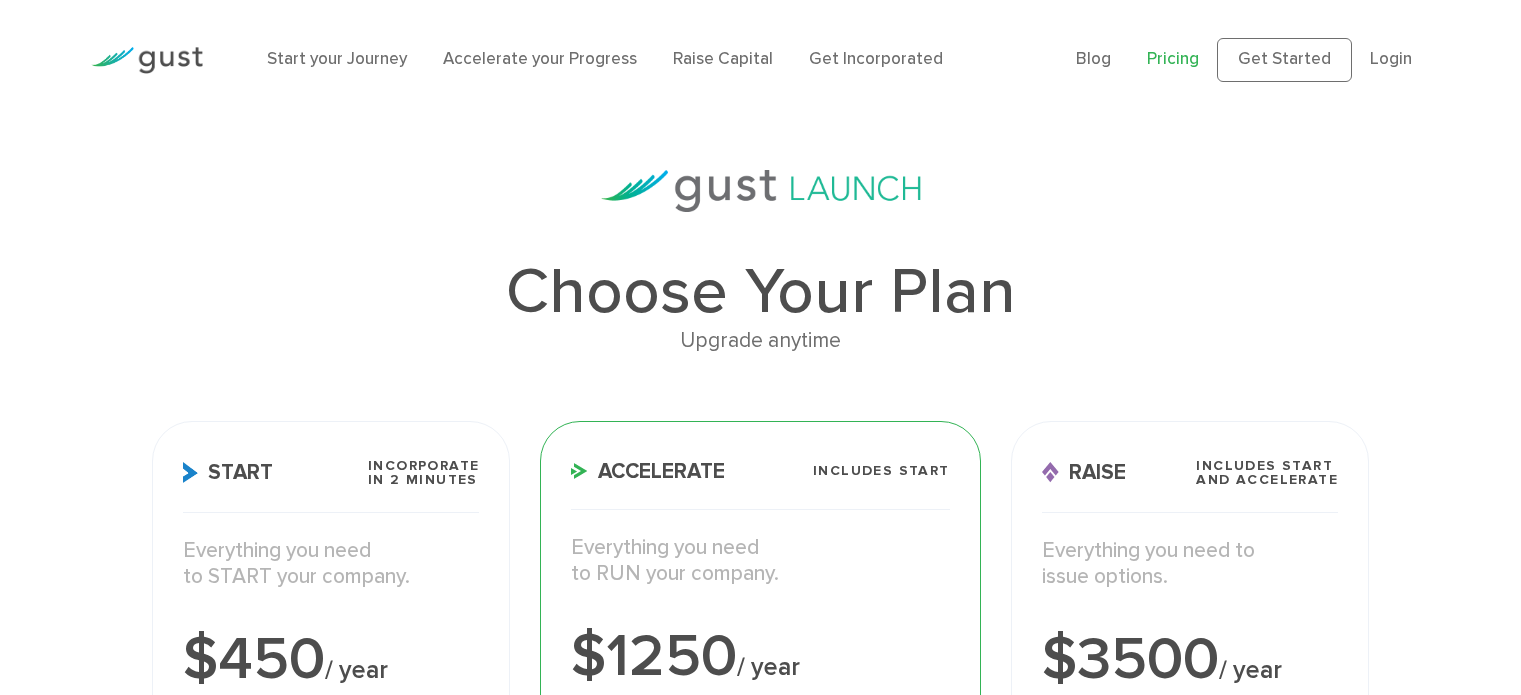 scroll, scrollTop: 0, scrollLeft: 0, axis: both 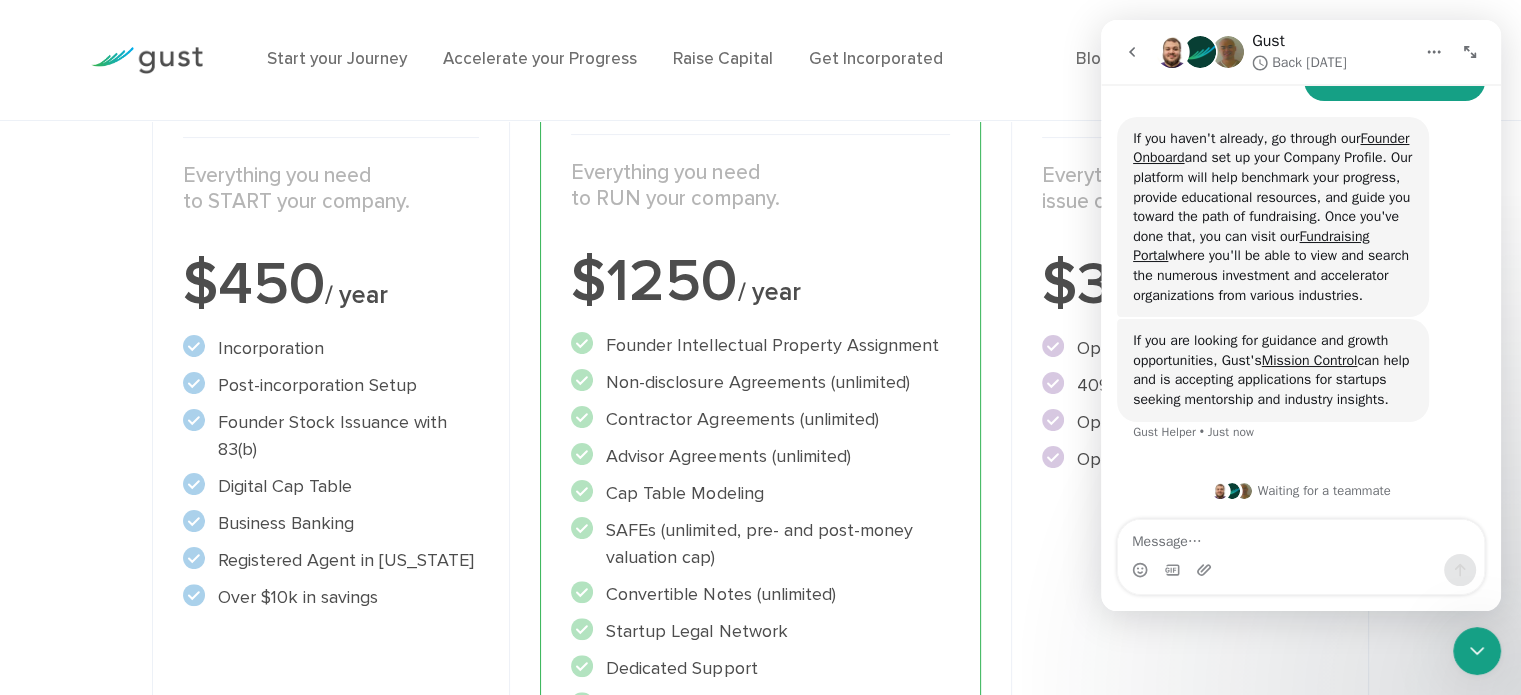 click 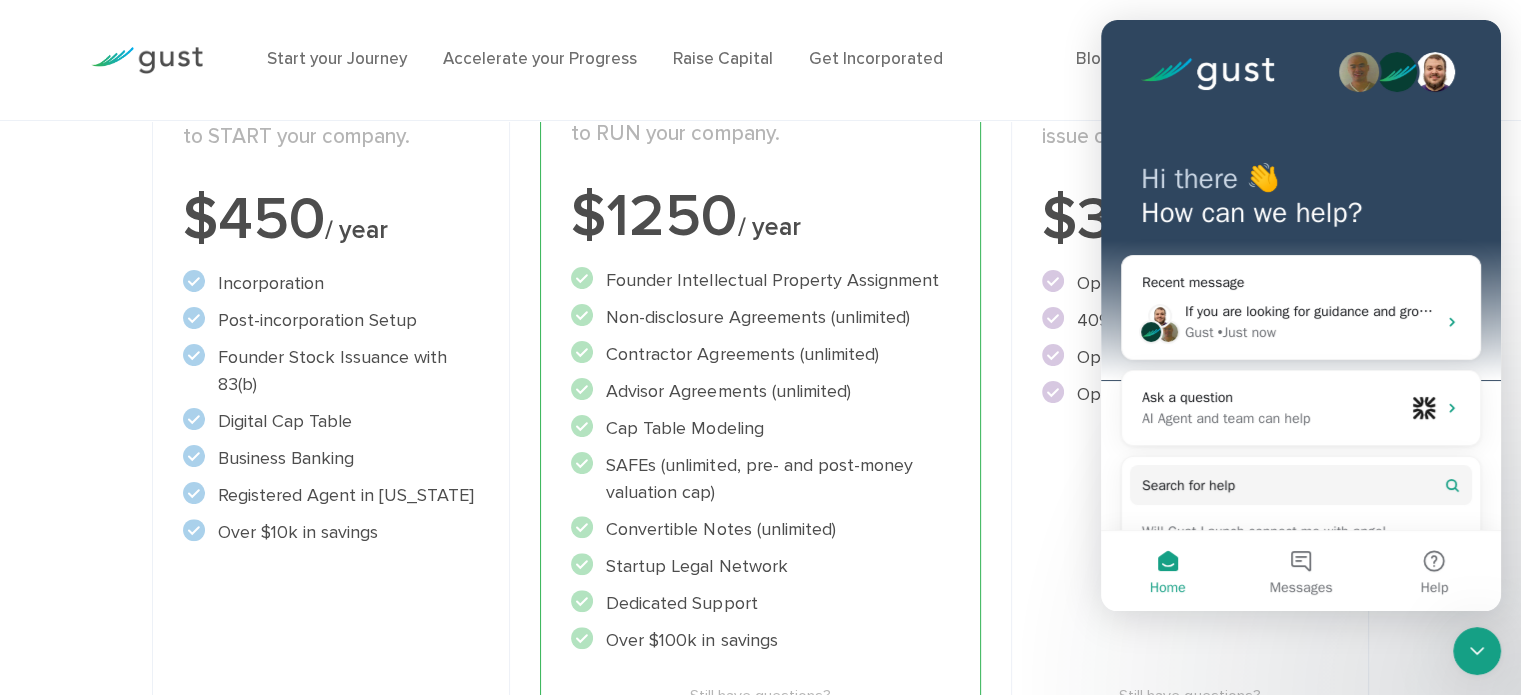 scroll, scrollTop: 475, scrollLeft: 0, axis: vertical 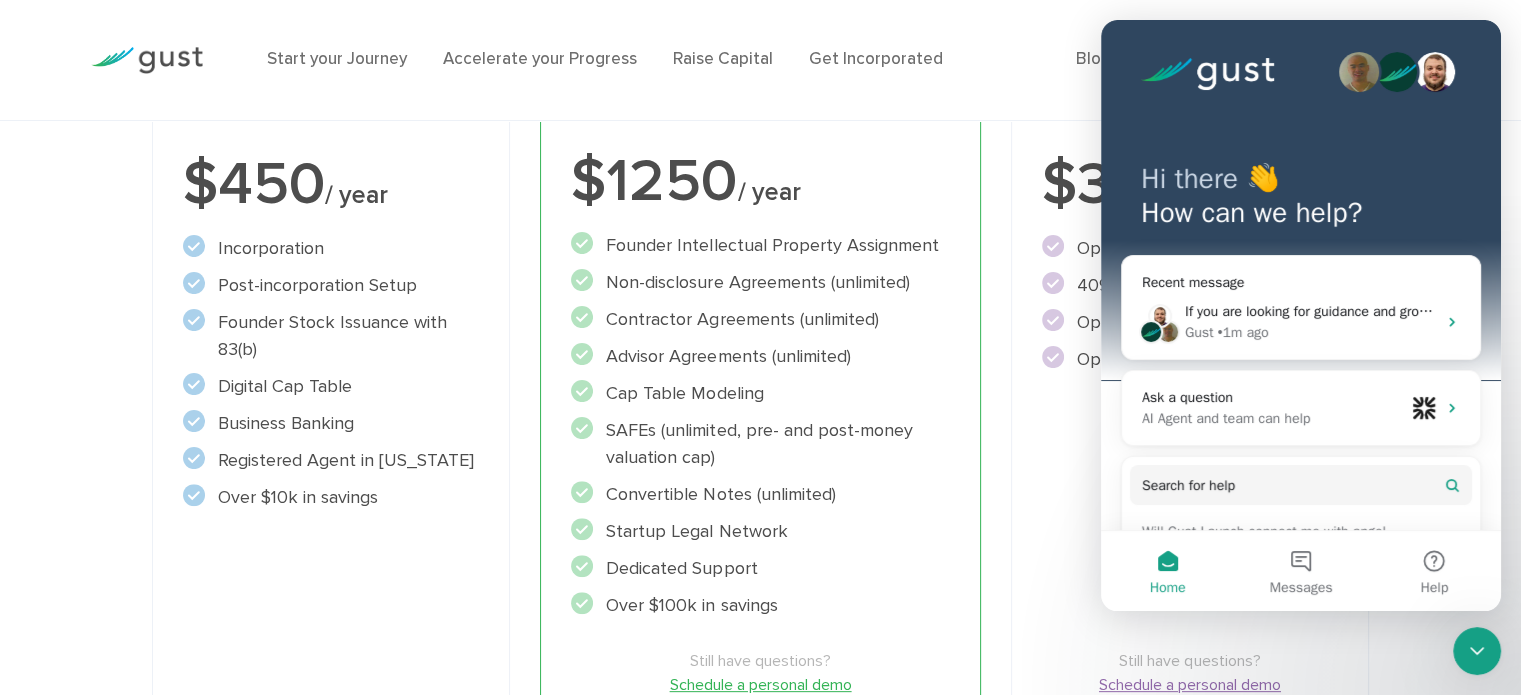 click on "Start your Journey
Accelerate your Progress
Raise Capital
Get Incorporated" at bounding box center (656, 60) 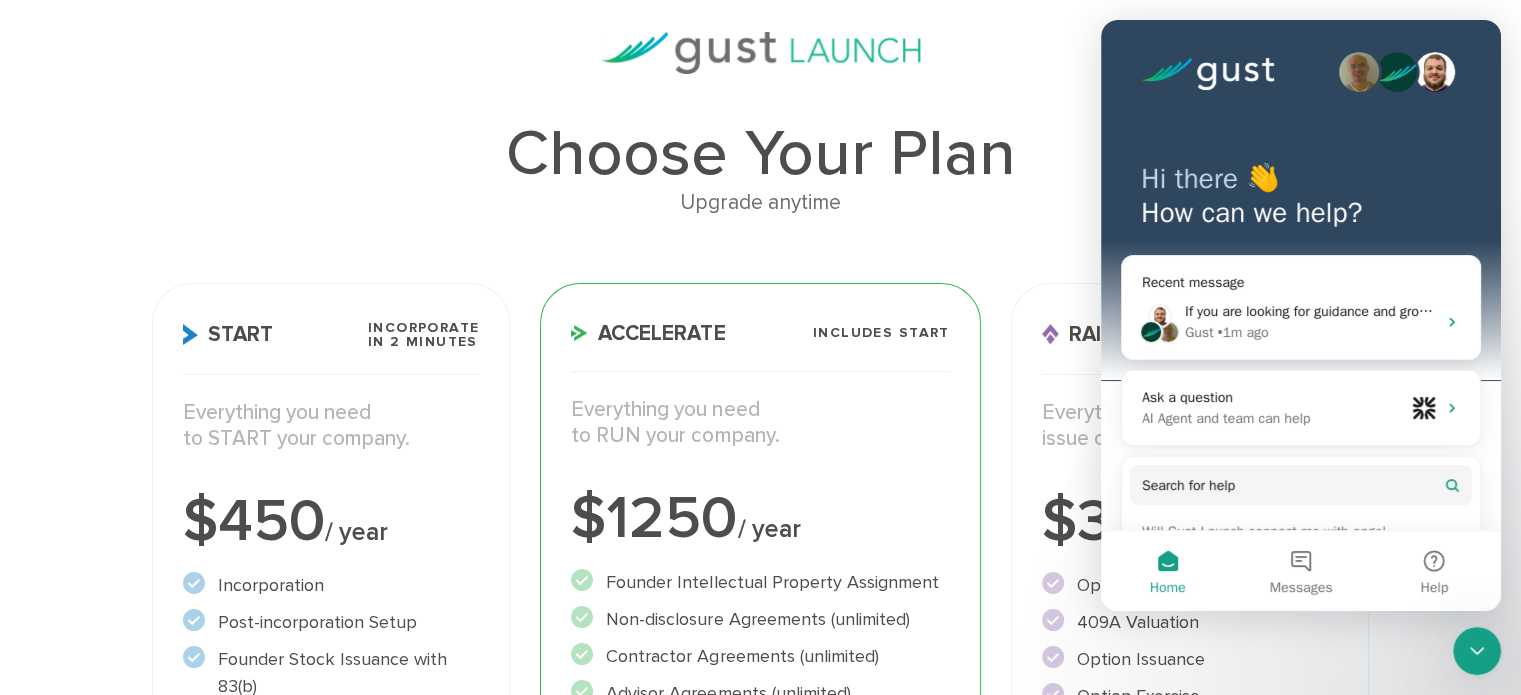 scroll, scrollTop: 0, scrollLeft: 0, axis: both 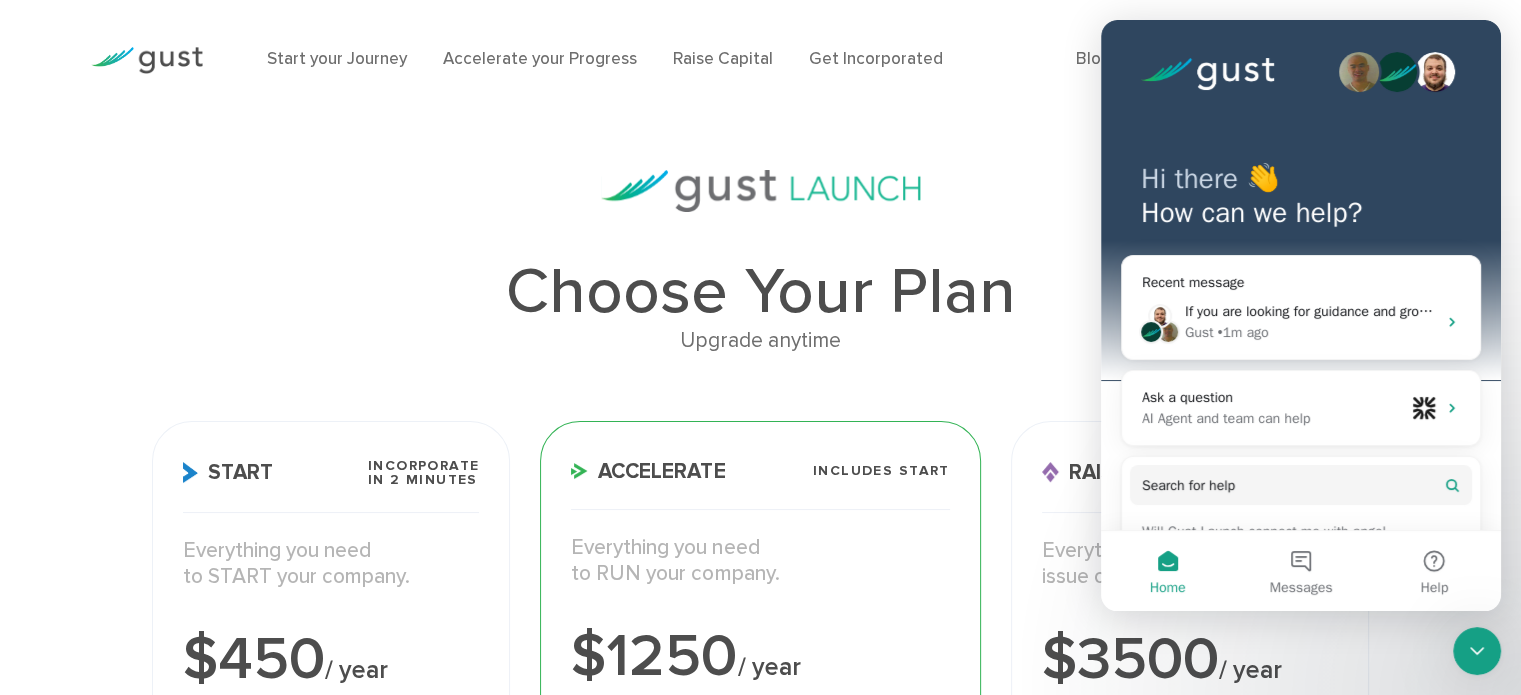 click at bounding box center [147, 60] 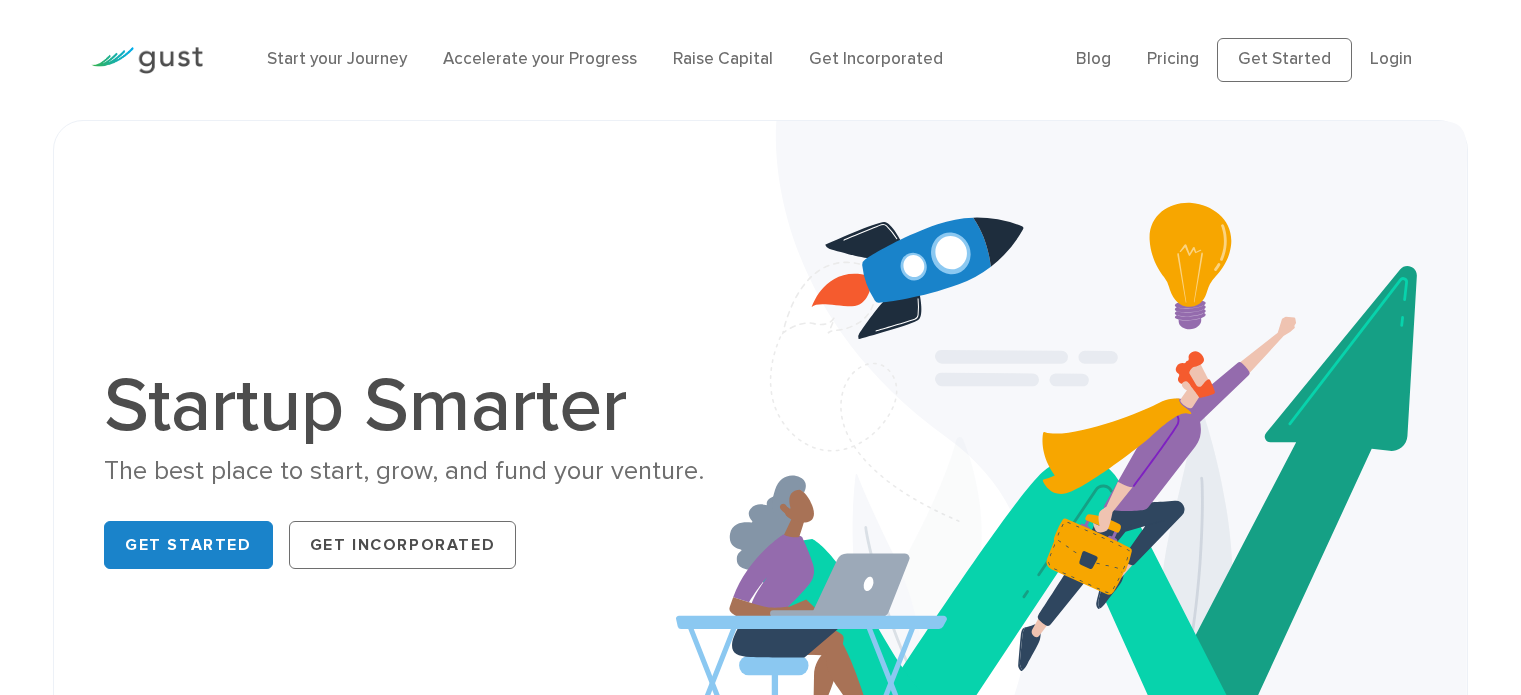 scroll, scrollTop: 0, scrollLeft: 0, axis: both 